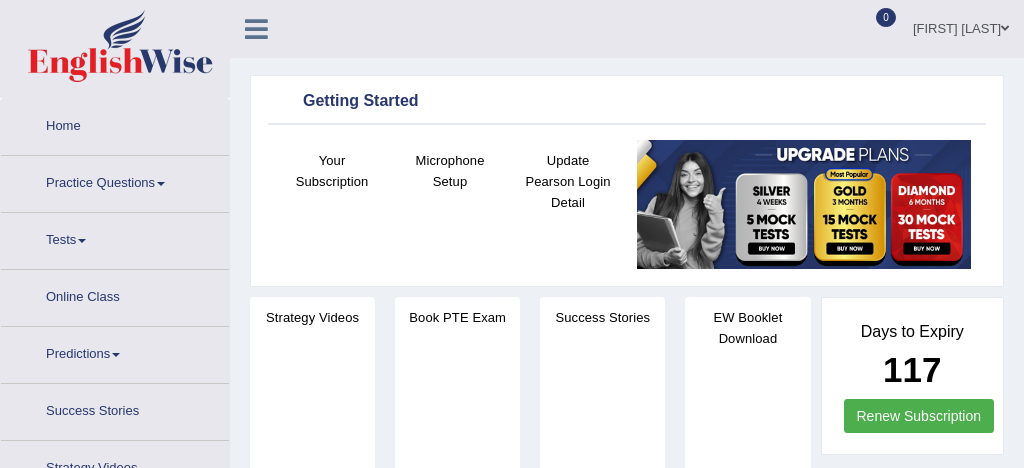 scroll, scrollTop: 0, scrollLeft: 0, axis: both 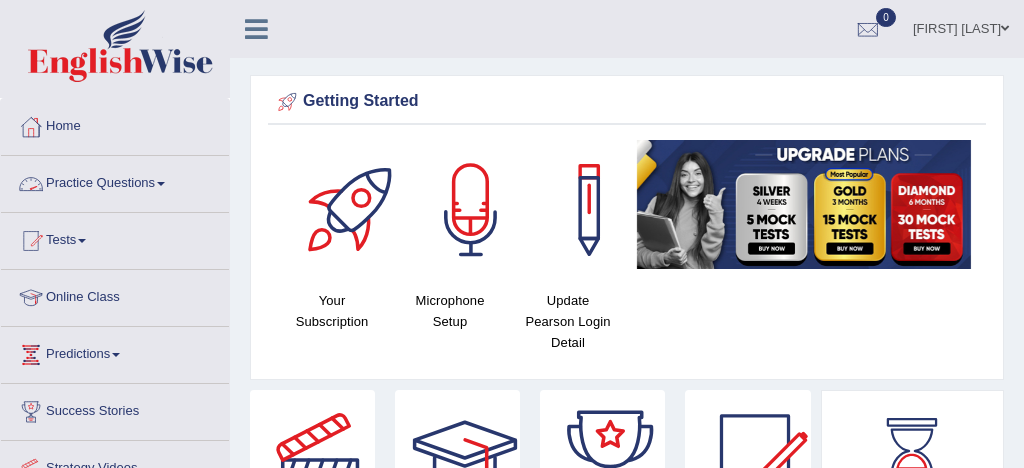click on "Practice Questions" at bounding box center [115, 181] 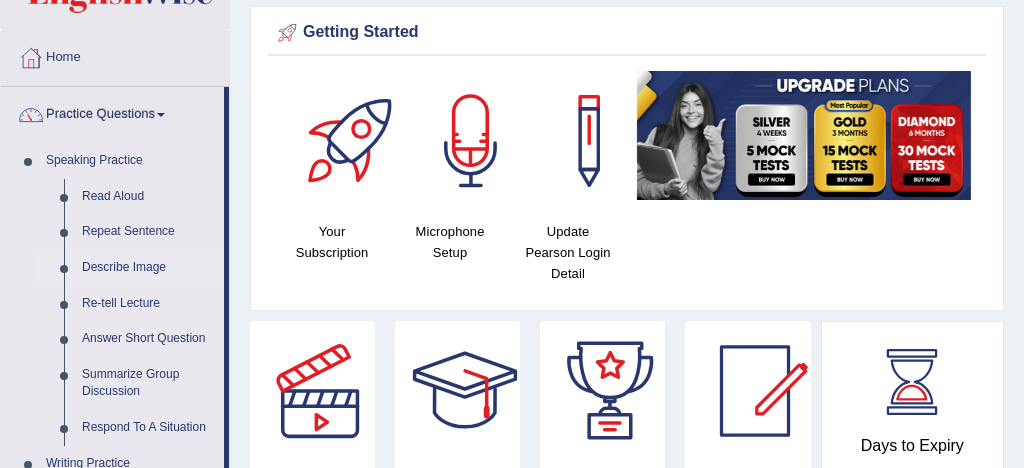 scroll, scrollTop: 72, scrollLeft: 0, axis: vertical 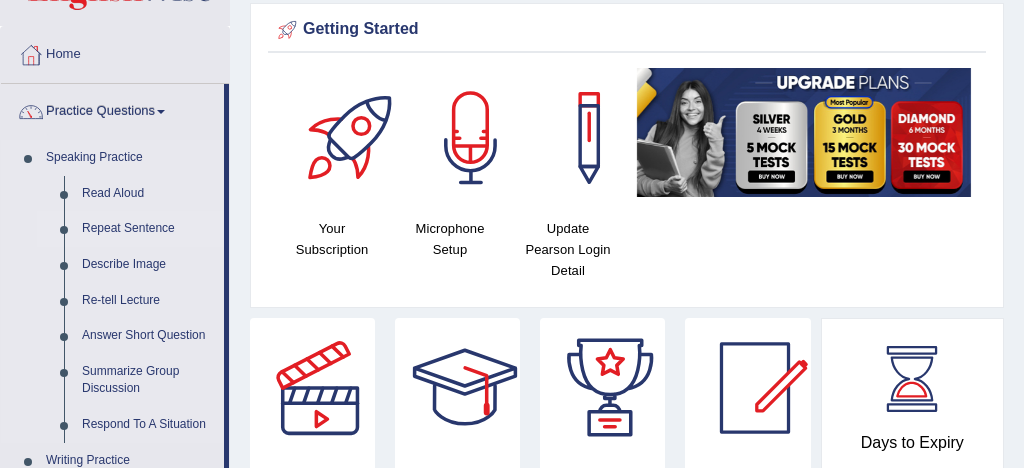 click on "Repeat Sentence" at bounding box center (148, 229) 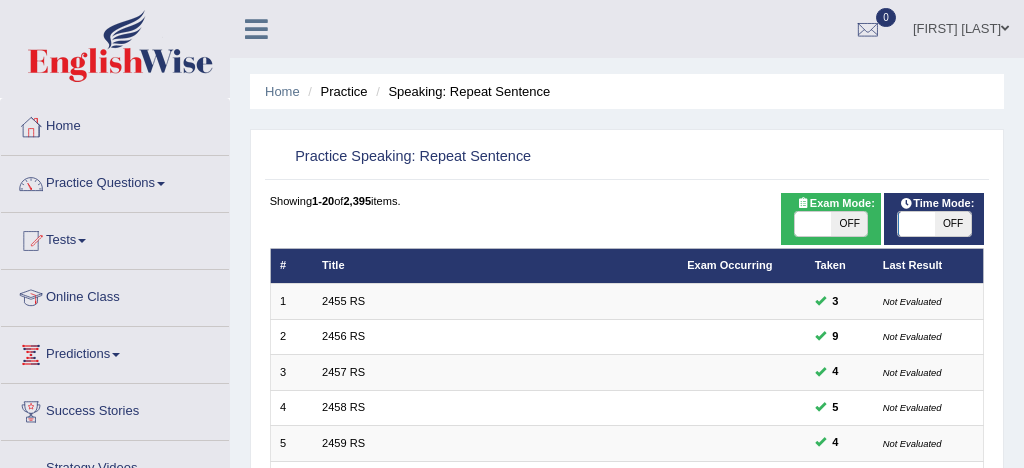 scroll, scrollTop: 0, scrollLeft: 0, axis: both 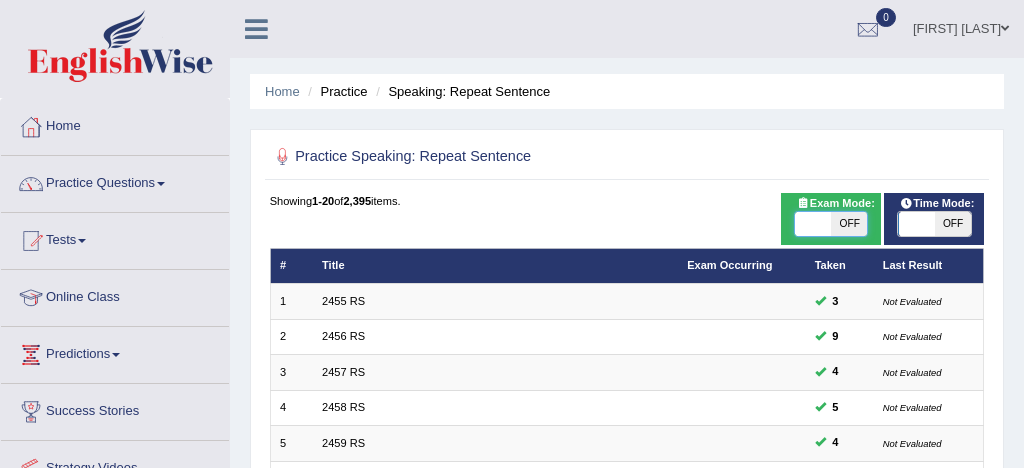 click at bounding box center [813, 224] 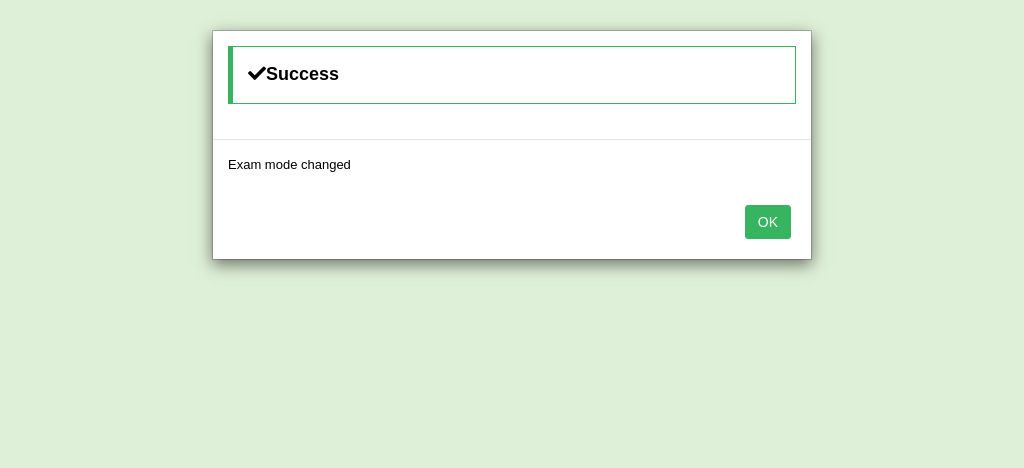 click on "OK" at bounding box center (768, 222) 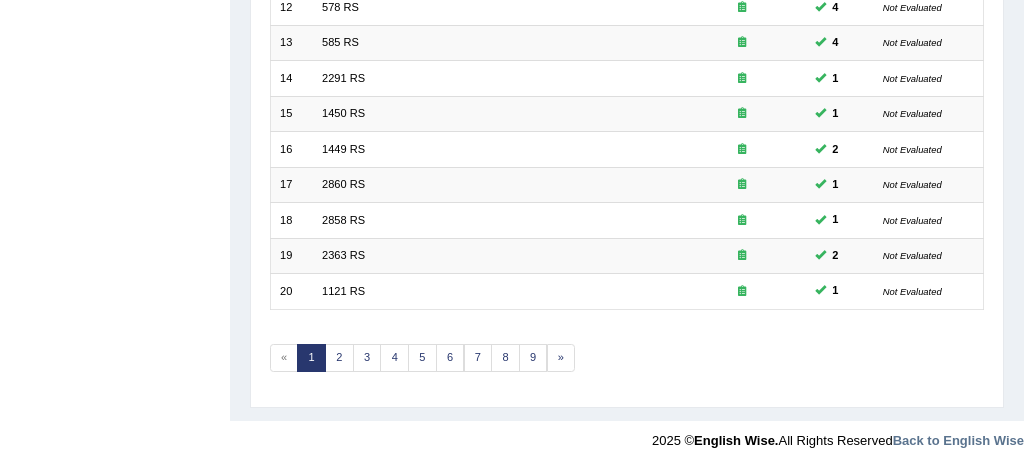 scroll, scrollTop: 684, scrollLeft: 0, axis: vertical 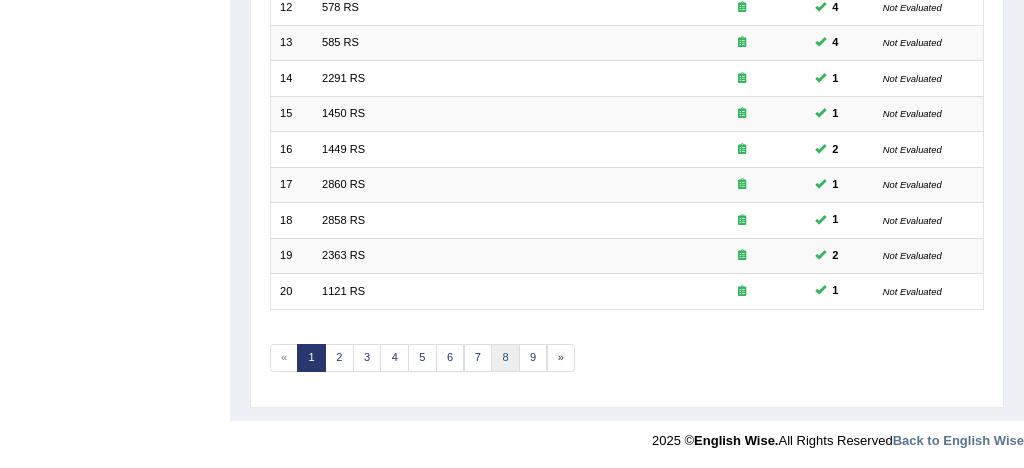 click on "8" at bounding box center (505, 358) 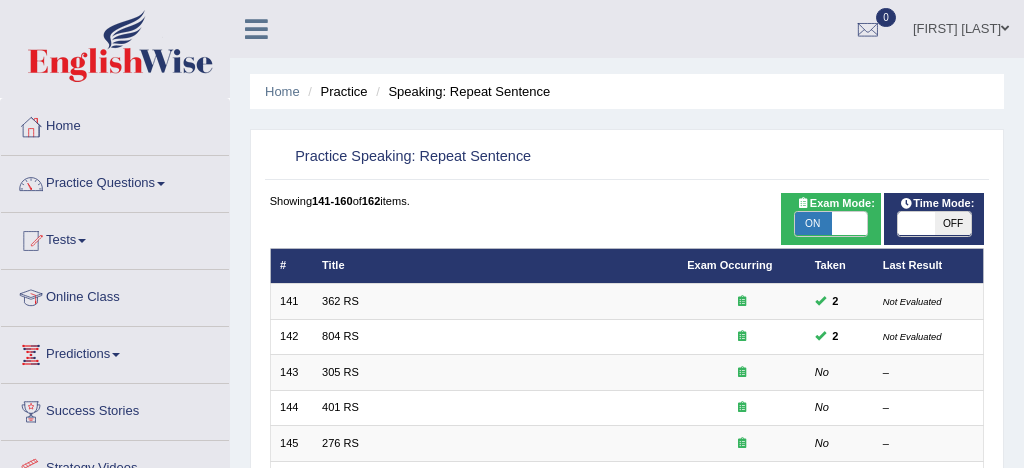 scroll, scrollTop: 0, scrollLeft: 0, axis: both 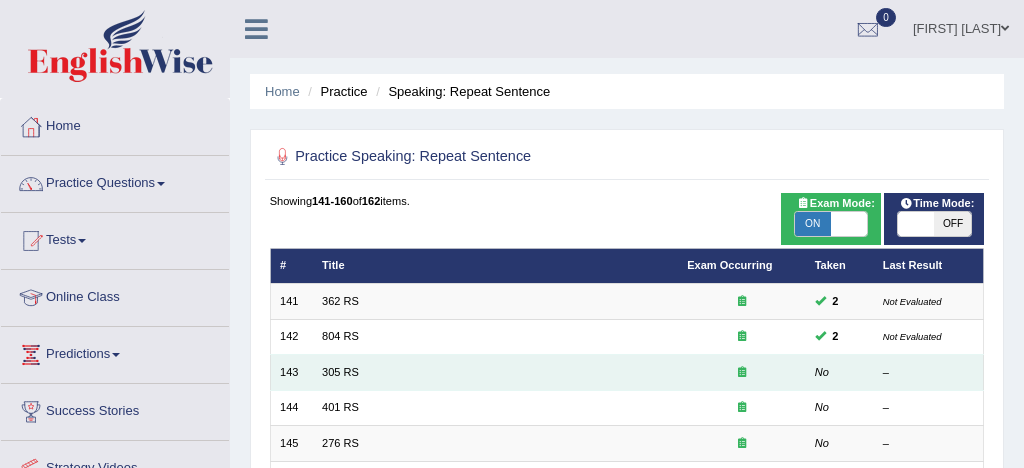 click on "305 RS" at bounding box center [495, 372] 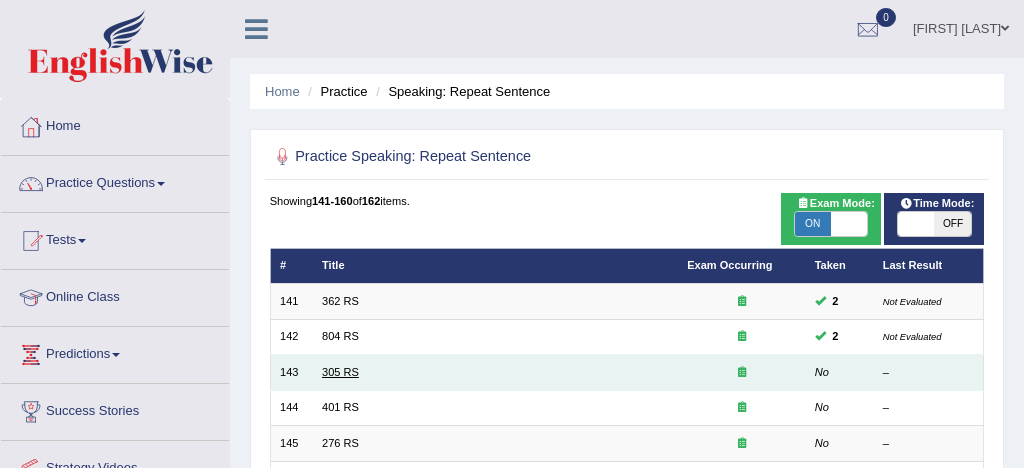 click on "305 RS" at bounding box center [340, 372] 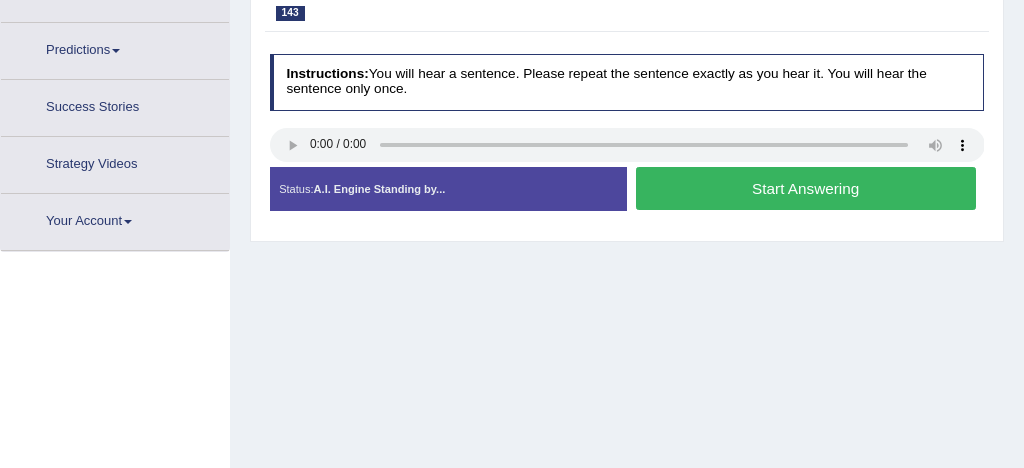 scroll, scrollTop: 308, scrollLeft: 0, axis: vertical 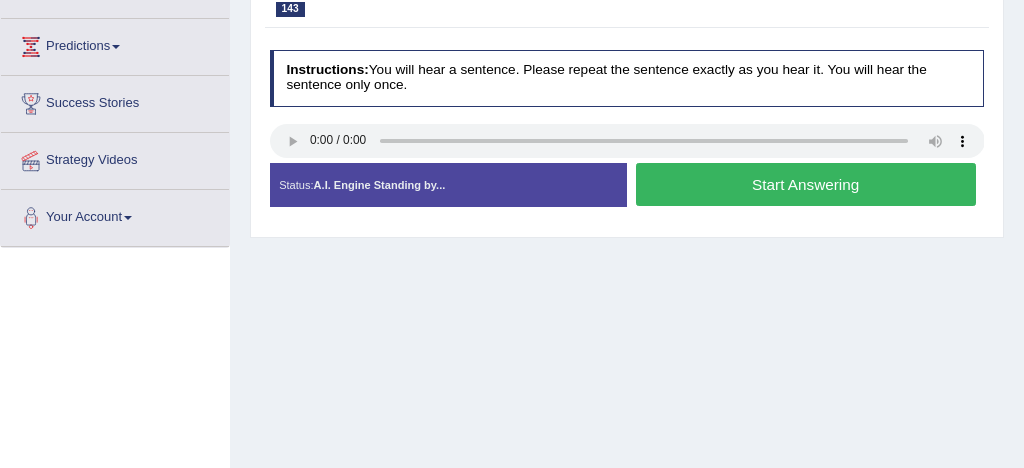 click on "Start Answering" at bounding box center (806, 184) 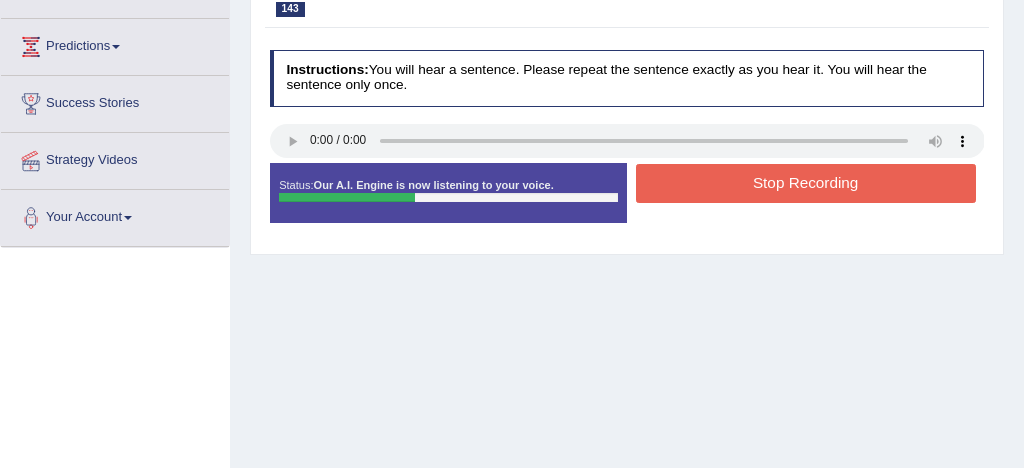 click on "Stop Recording" at bounding box center (806, 183) 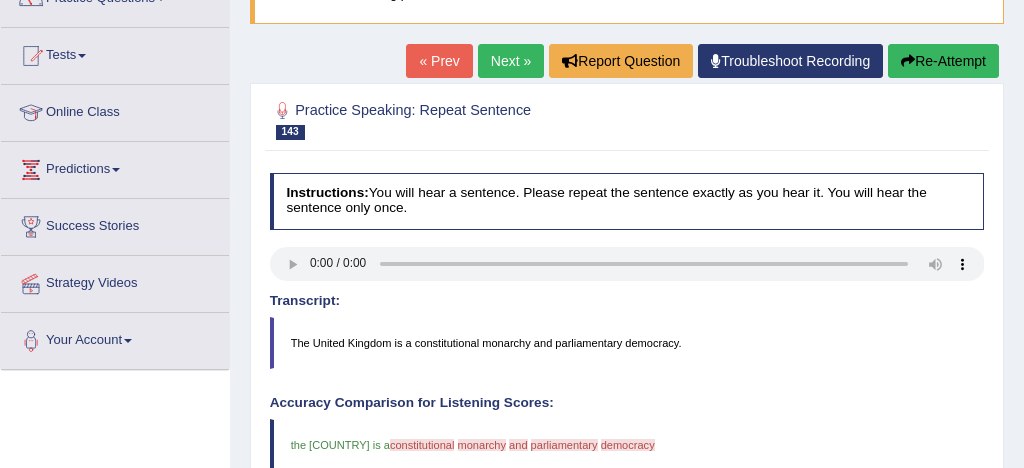 scroll, scrollTop: 162, scrollLeft: 0, axis: vertical 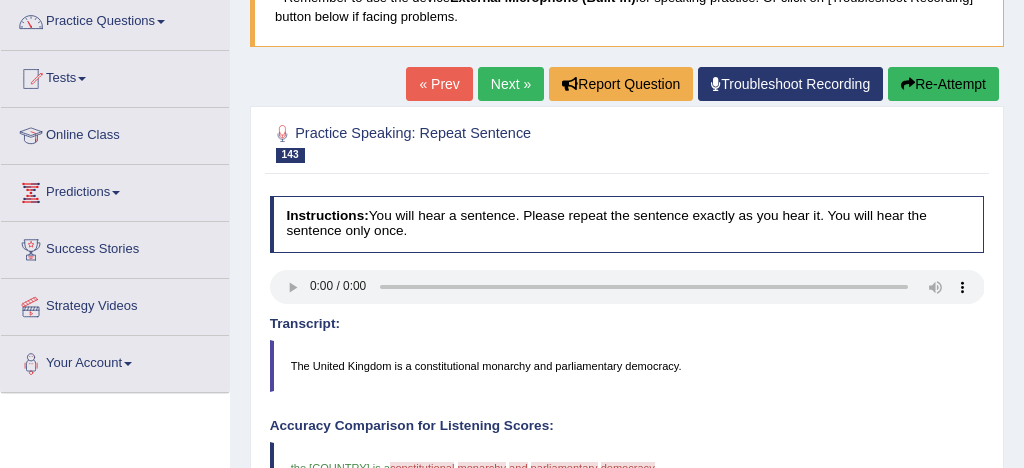 click on "Next »" at bounding box center [511, 84] 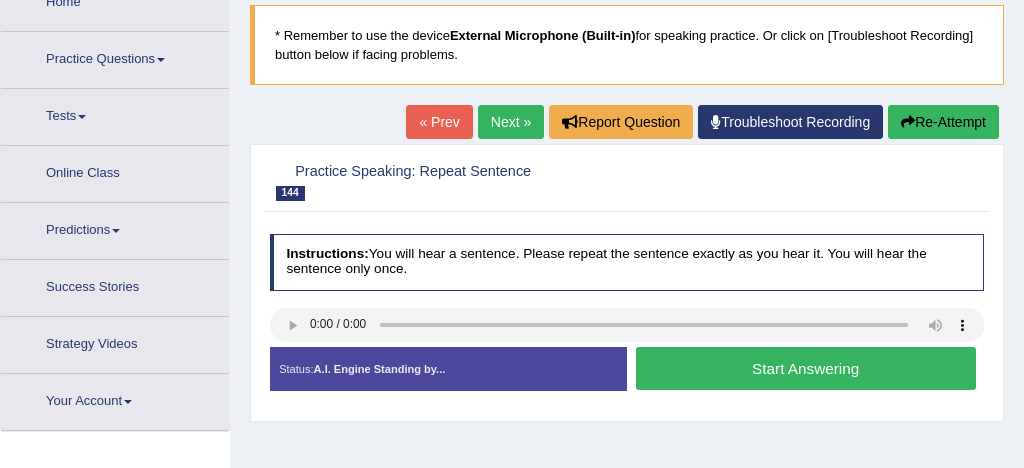 scroll, scrollTop: 184, scrollLeft: 0, axis: vertical 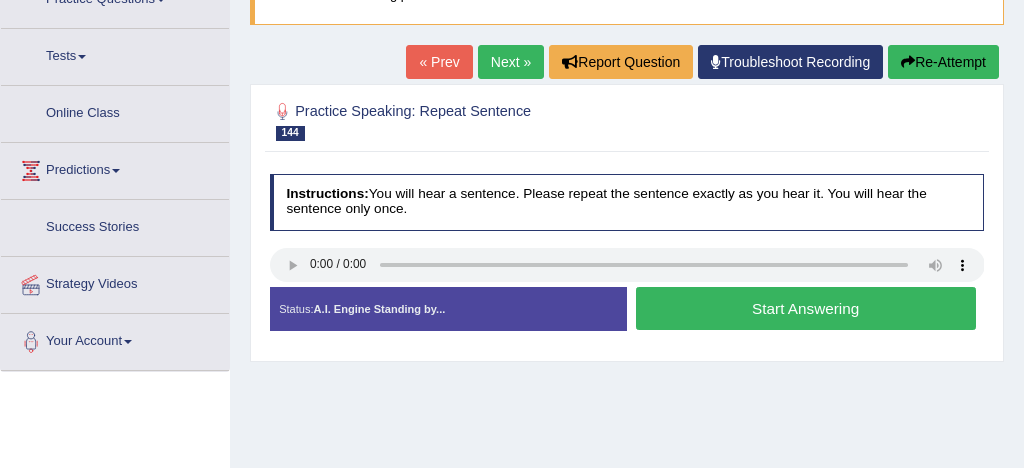 click on "Start Answering" at bounding box center [806, 308] 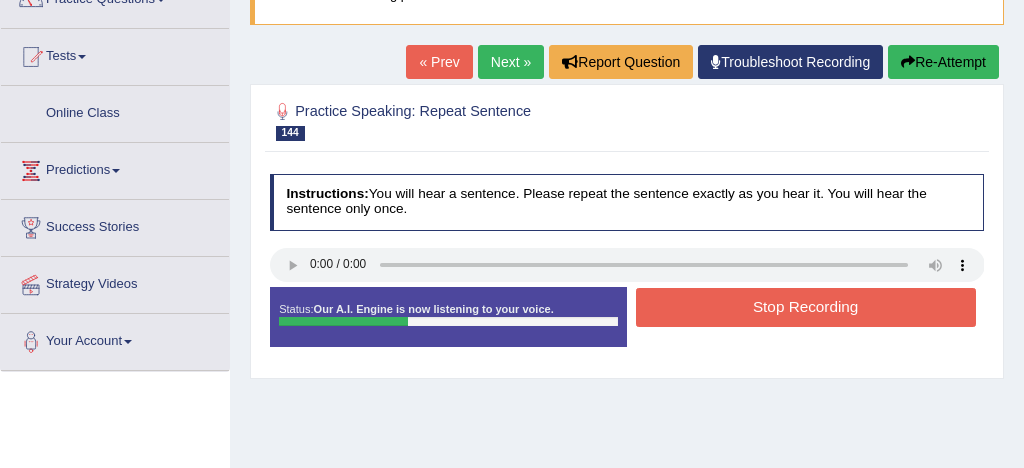 click on "Stop Recording" at bounding box center (806, 307) 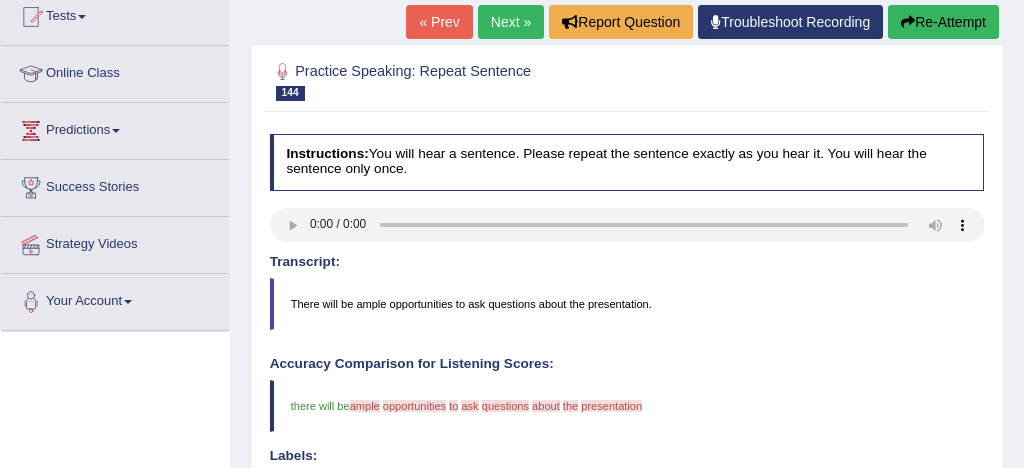 scroll, scrollTop: 223, scrollLeft: 0, axis: vertical 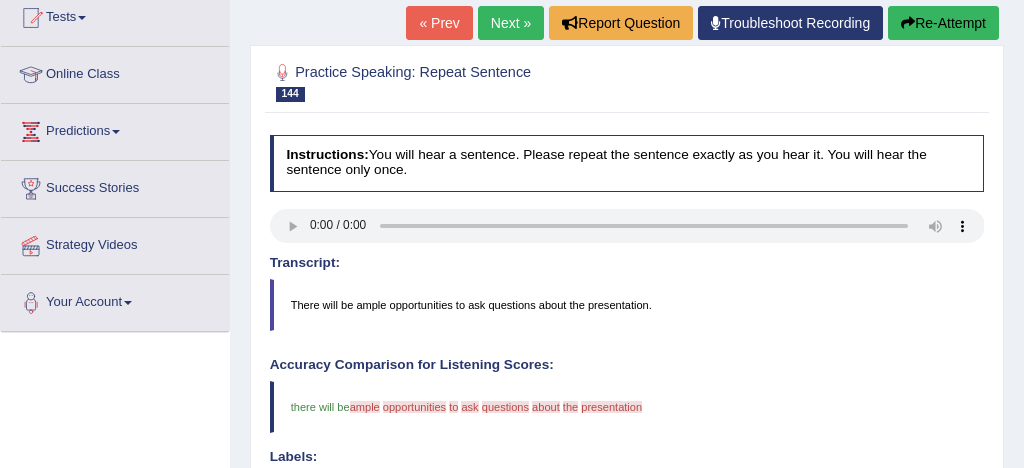 click on "Re-Attempt" at bounding box center (943, 23) 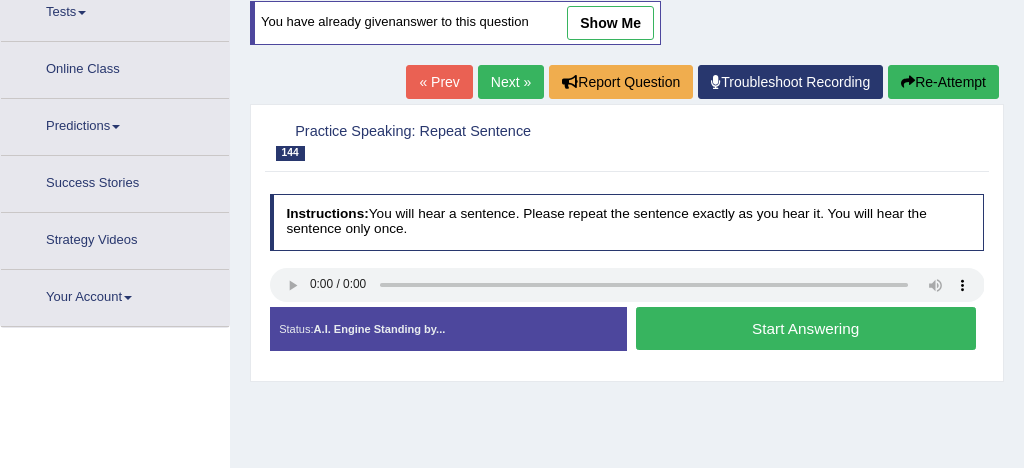 click on "Start Answering" at bounding box center [806, 328] 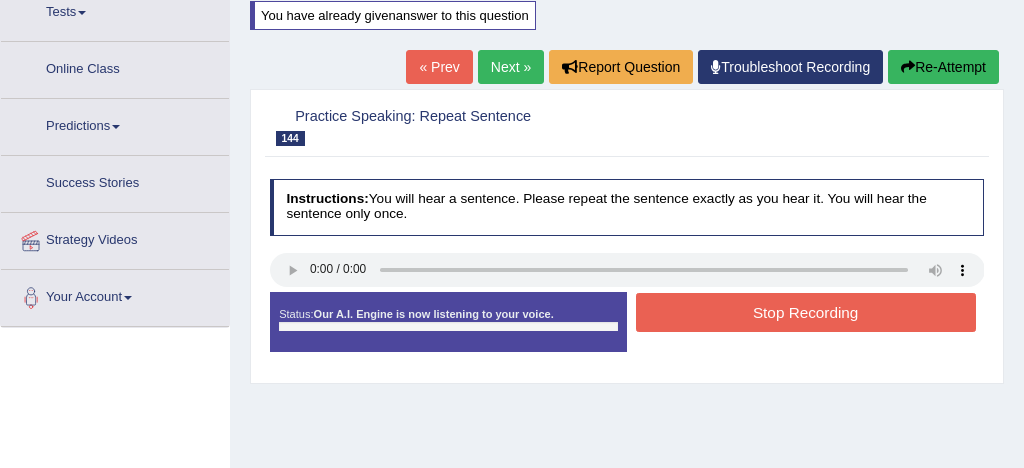 scroll, scrollTop: 223, scrollLeft: 0, axis: vertical 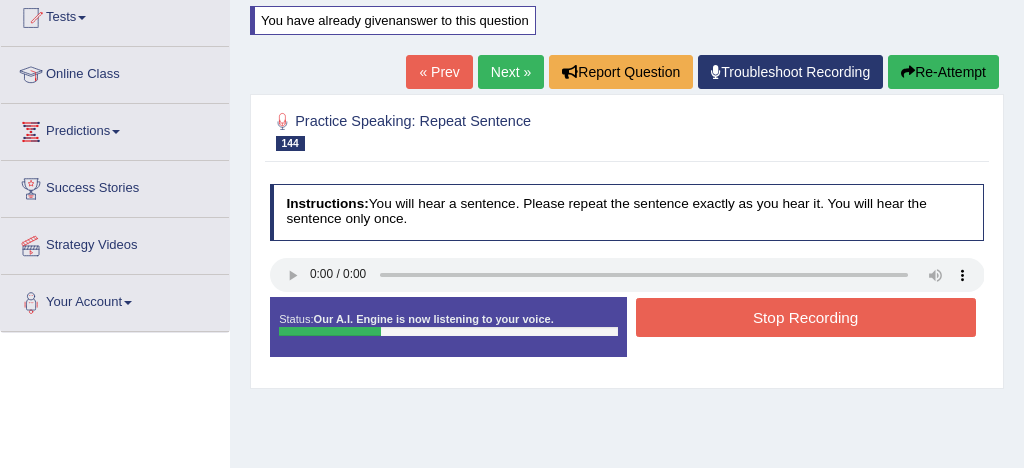 click on "Stop Recording" at bounding box center [806, 317] 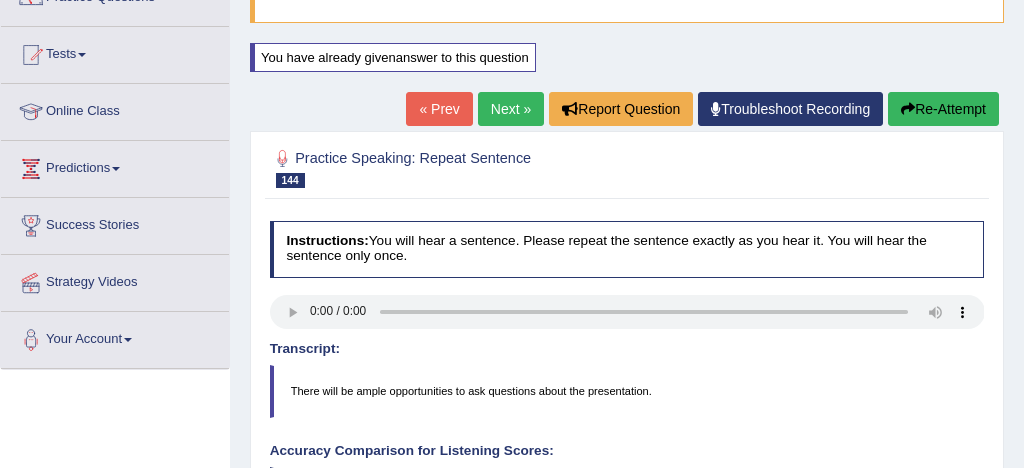 scroll, scrollTop: 182, scrollLeft: 0, axis: vertical 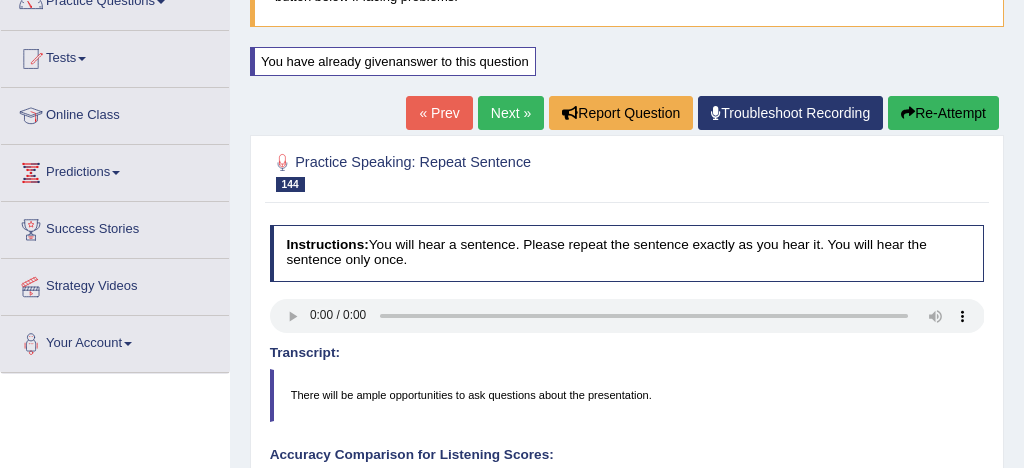 click on "Next »" at bounding box center [511, 113] 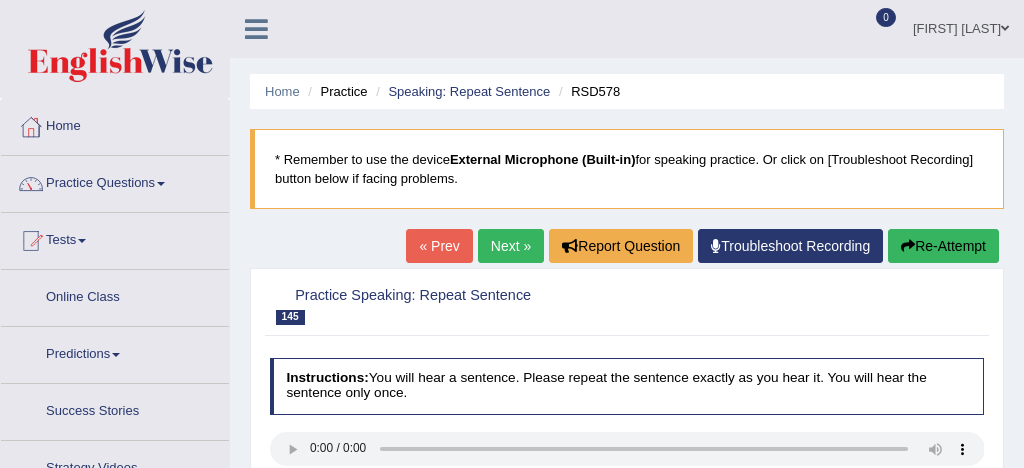 scroll, scrollTop: 120, scrollLeft: 0, axis: vertical 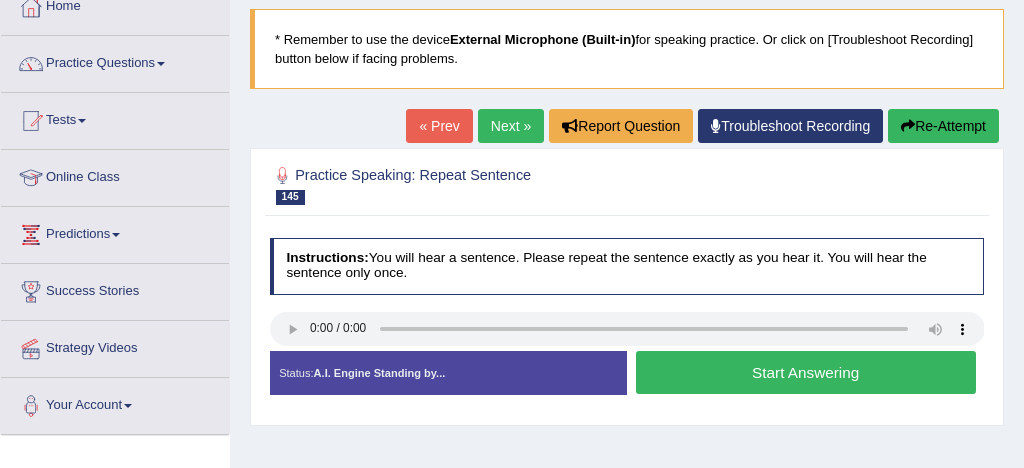 click on "Start Answering" at bounding box center [806, 372] 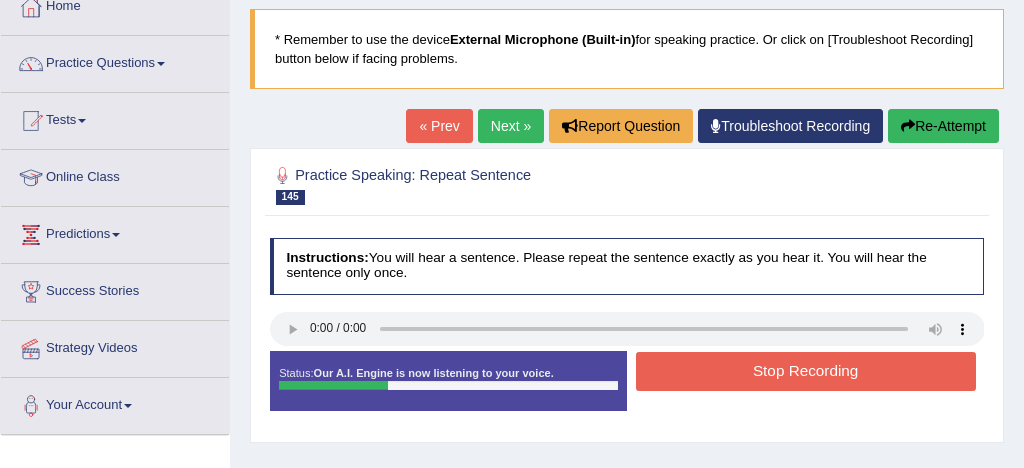 click on "Stop Recording" at bounding box center [806, 371] 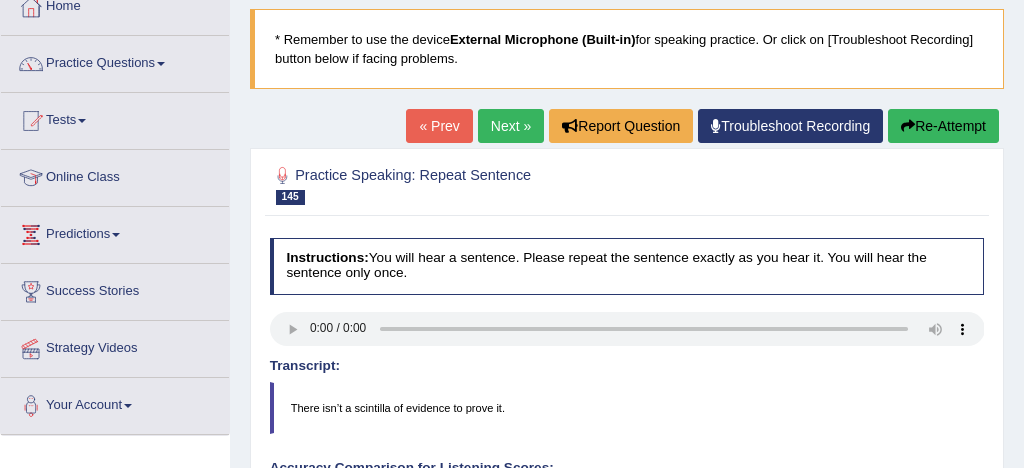 scroll, scrollTop: 74, scrollLeft: 0, axis: vertical 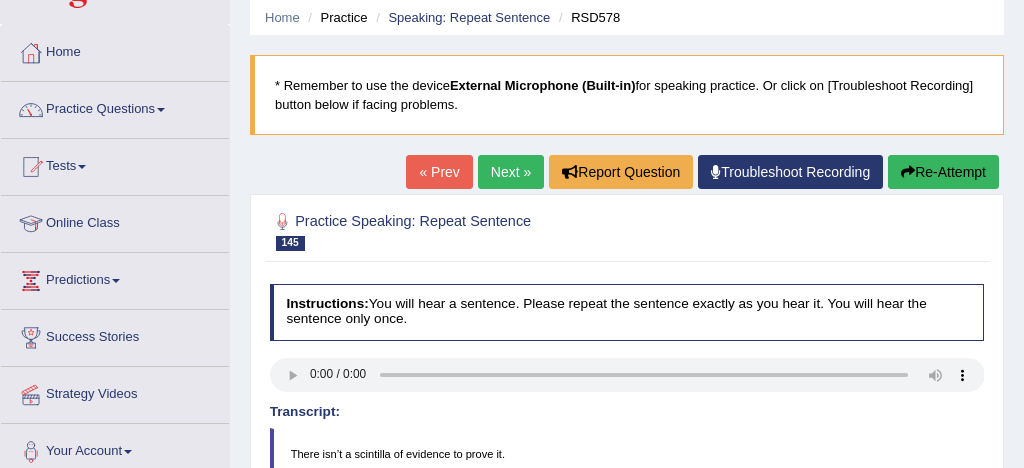 click on "Next »" at bounding box center [511, 172] 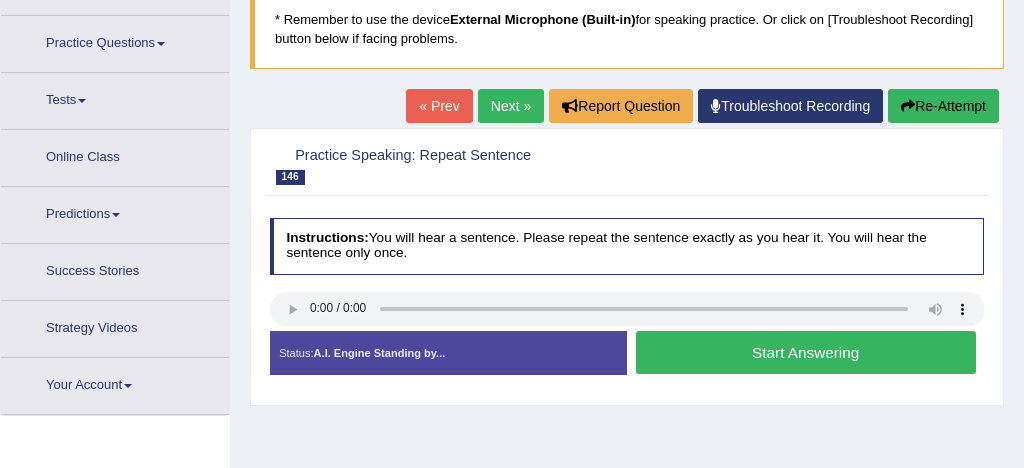 scroll, scrollTop: 144, scrollLeft: 0, axis: vertical 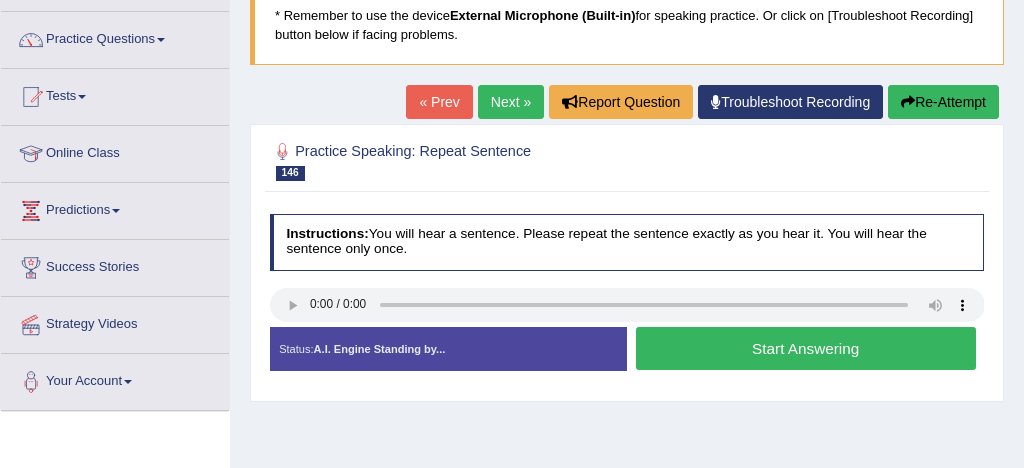 click on "Start Answering" at bounding box center [806, 348] 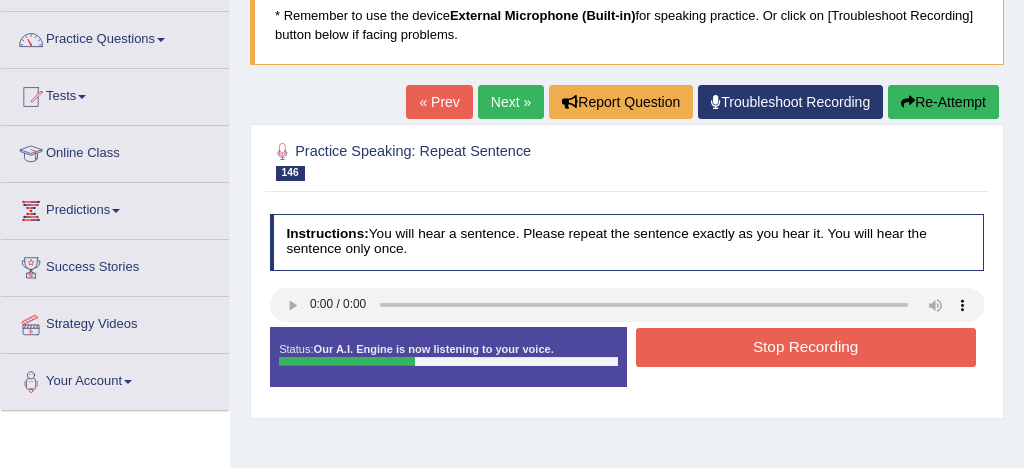 click on "Stop Recording" at bounding box center [806, 347] 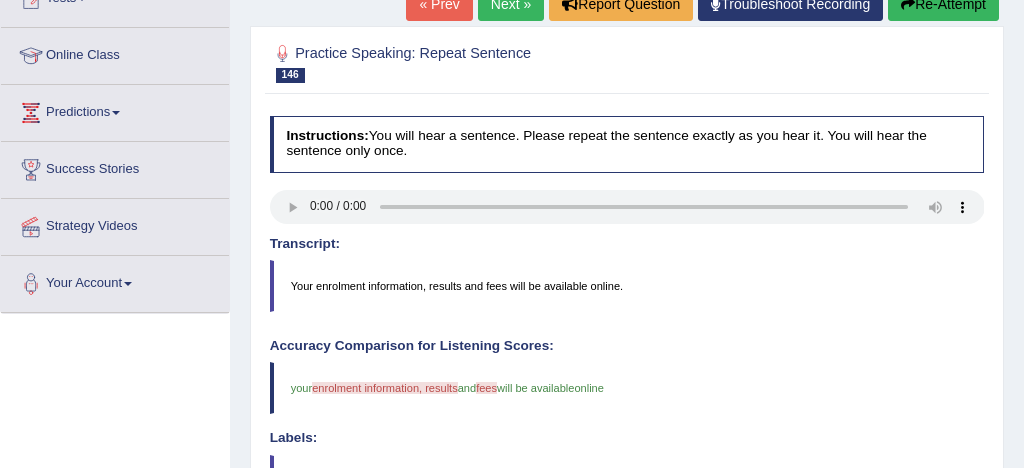 scroll, scrollTop: 200, scrollLeft: 0, axis: vertical 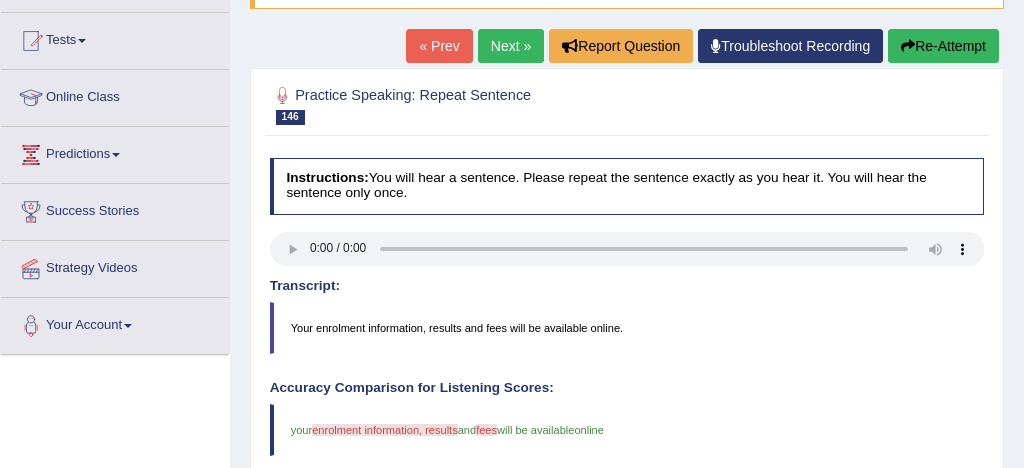 click on "Next »" at bounding box center (511, 46) 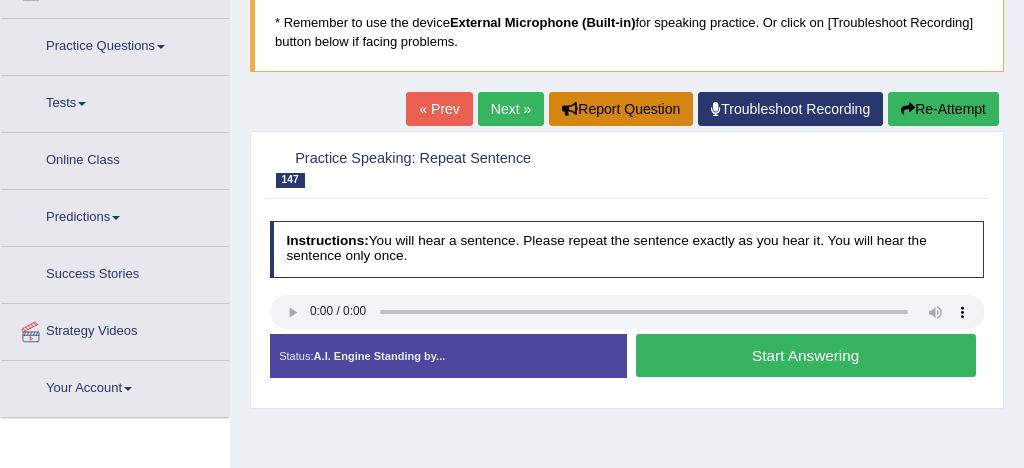 scroll, scrollTop: 144, scrollLeft: 0, axis: vertical 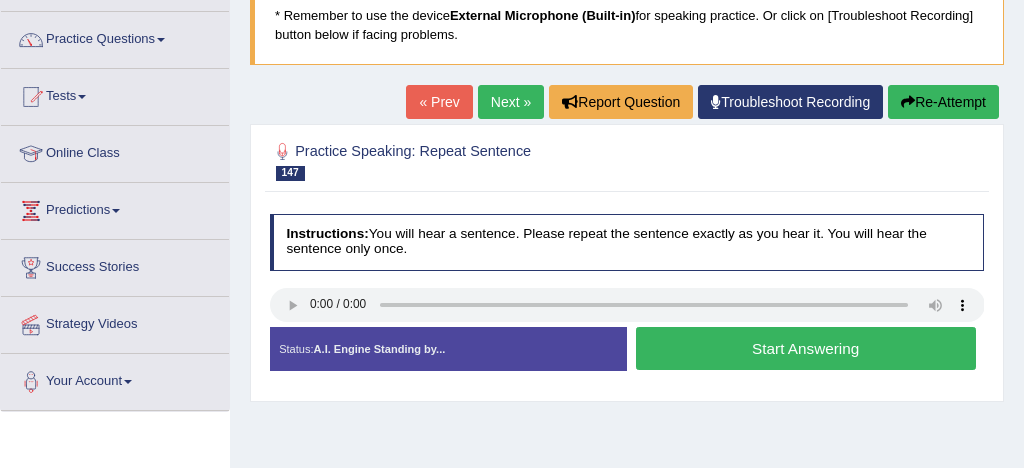 click on "Start Answering" at bounding box center [806, 348] 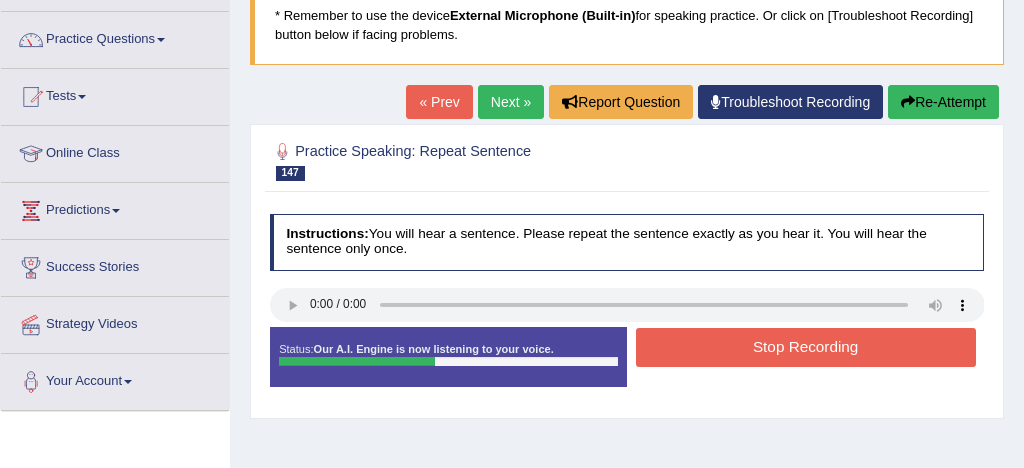 click on "Stop Recording" at bounding box center [806, 347] 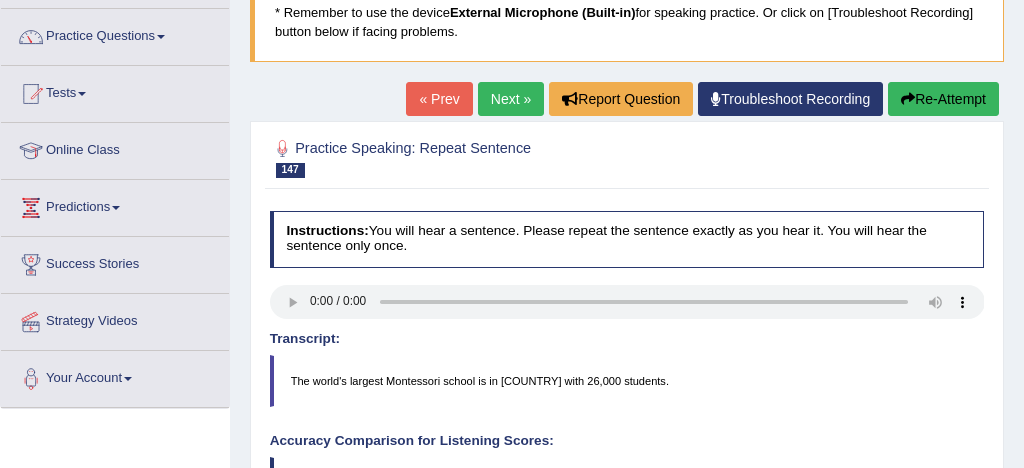 scroll, scrollTop: 134, scrollLeft: 0, axis: vertical 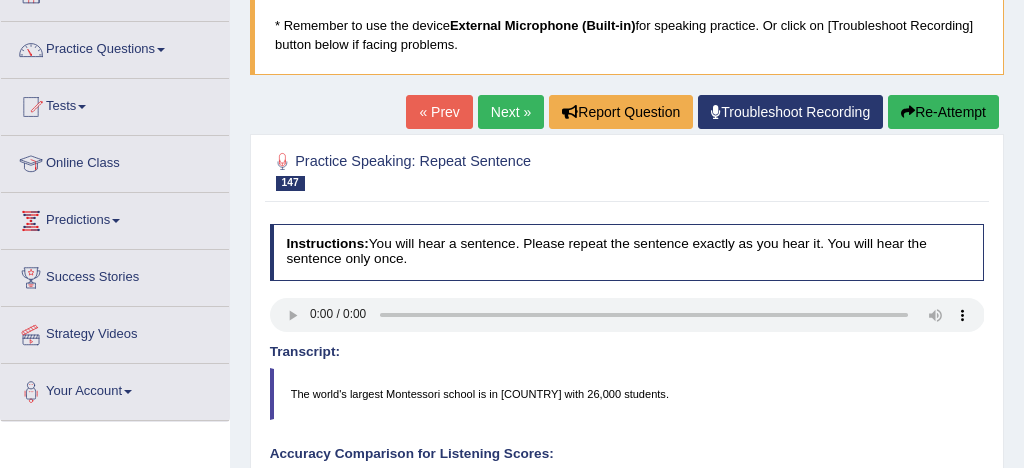 click on "Next »" at bounding box center [511, 112] 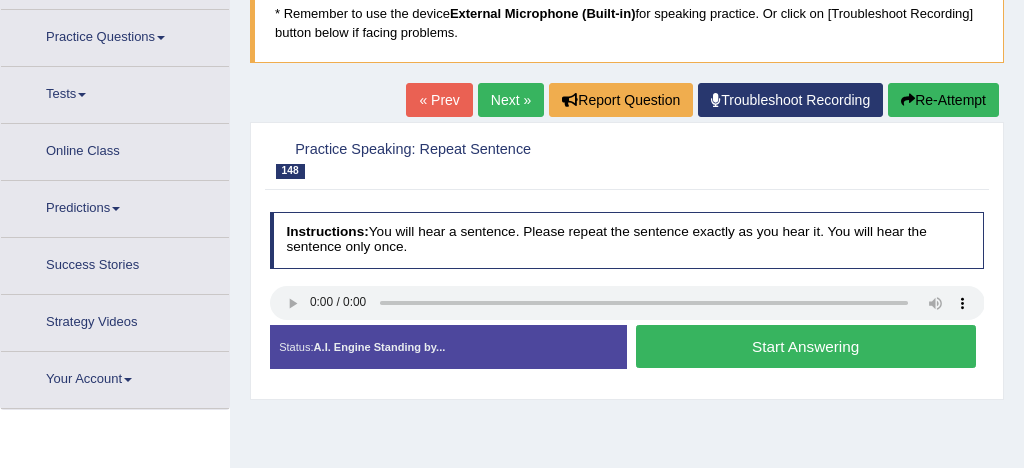 scroll, scrollTop: 180, scrollLeft: 0, axis: vertical 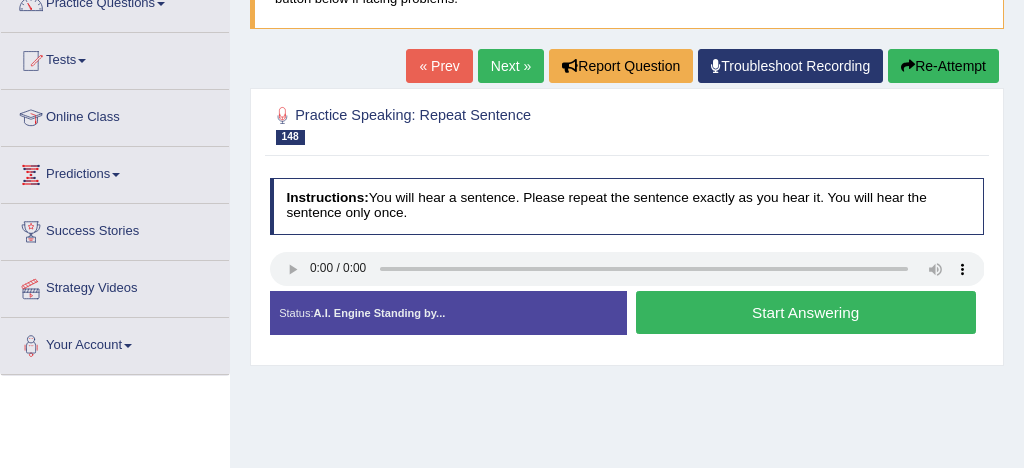 click on "Start Answering" at bounding box center [806, 312] 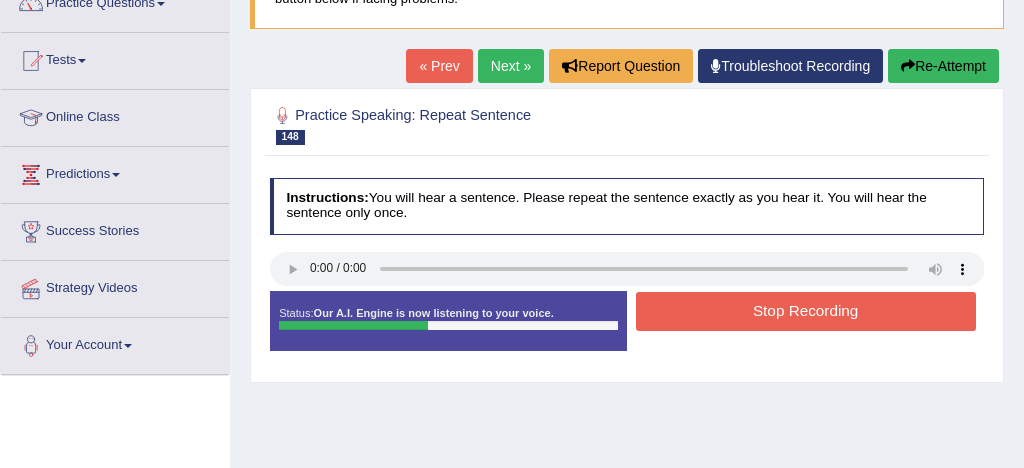 click on "Stop Recording" at bounding box center [806, 311] 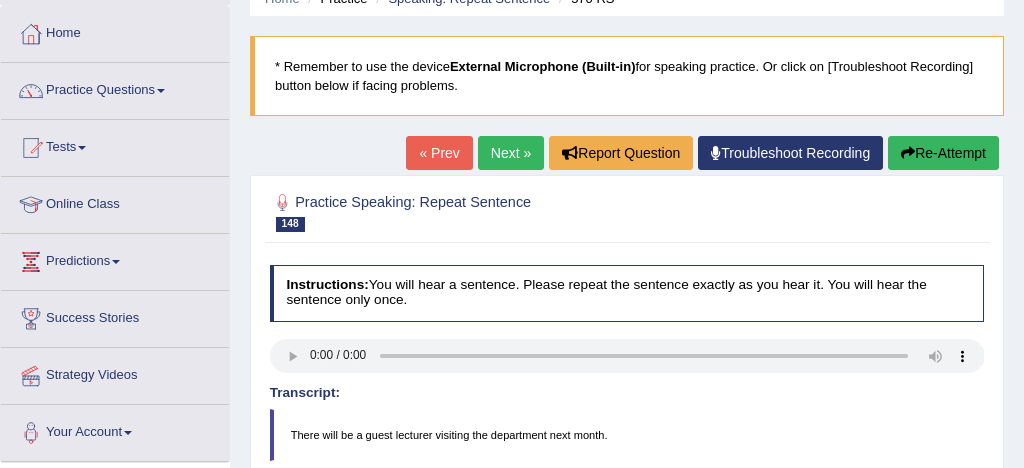 scroll, scrollTop: 73, scrollLeft: 0, axis: vertical 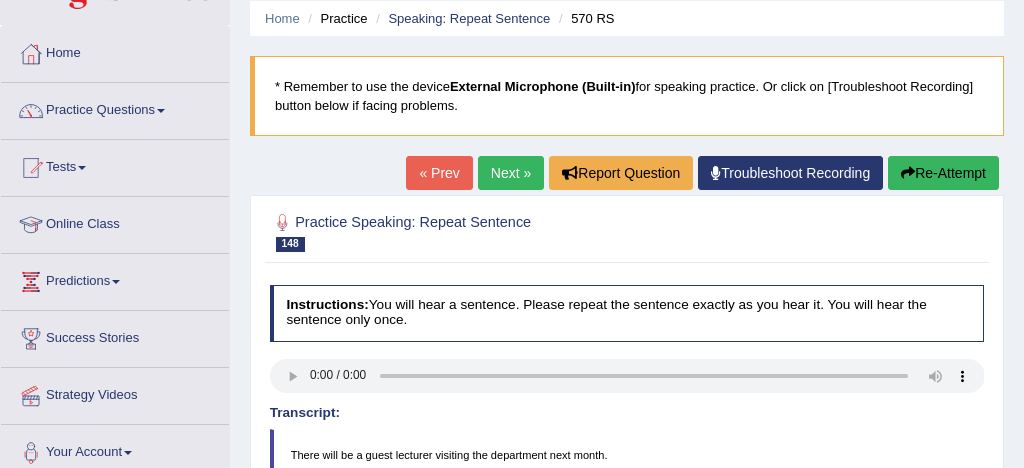 click on "Next »" at bounding box center [511, 173] 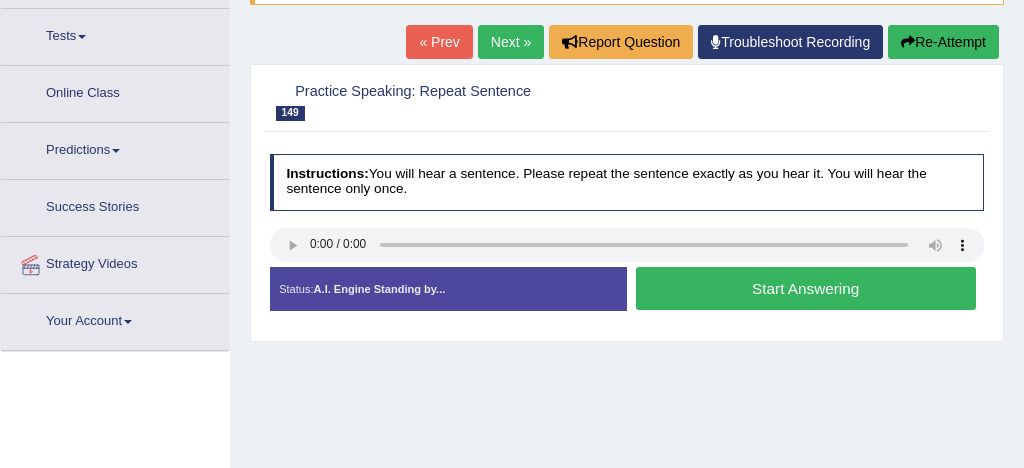 scroll, scrollTop: 252, scrollLeft: 0, axis: vertical 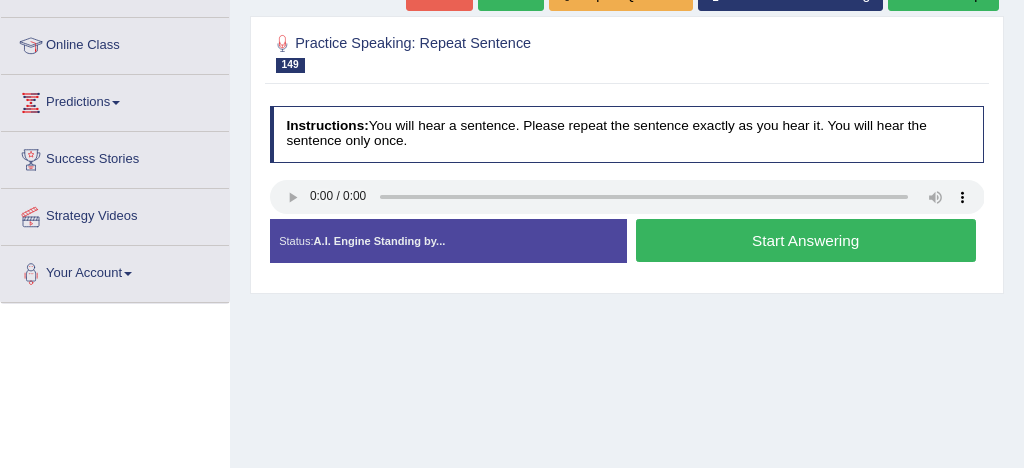 click on "Start Answering" at bounding box center [806, 240] 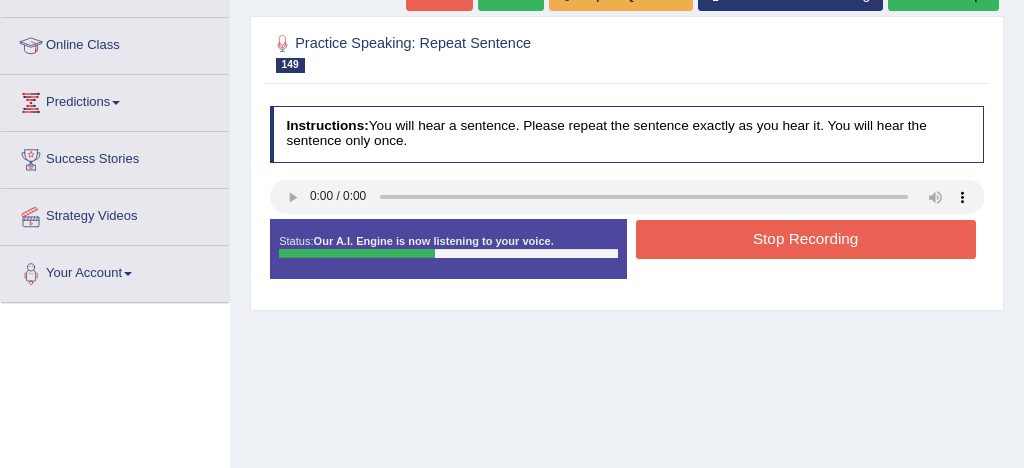 click on "Stop Recording" at bounding box center [806, 239] 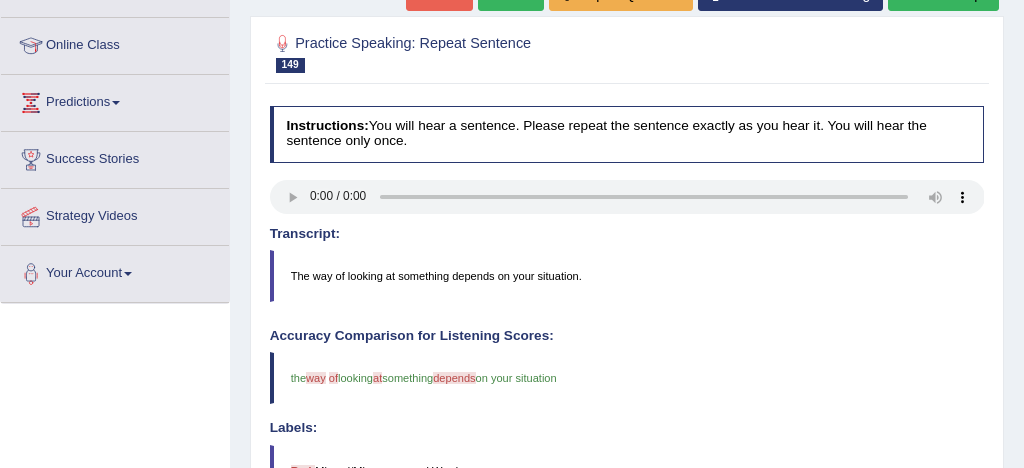 scroll, scrollTop: 211, scrollLeft: 0, axis: vertical 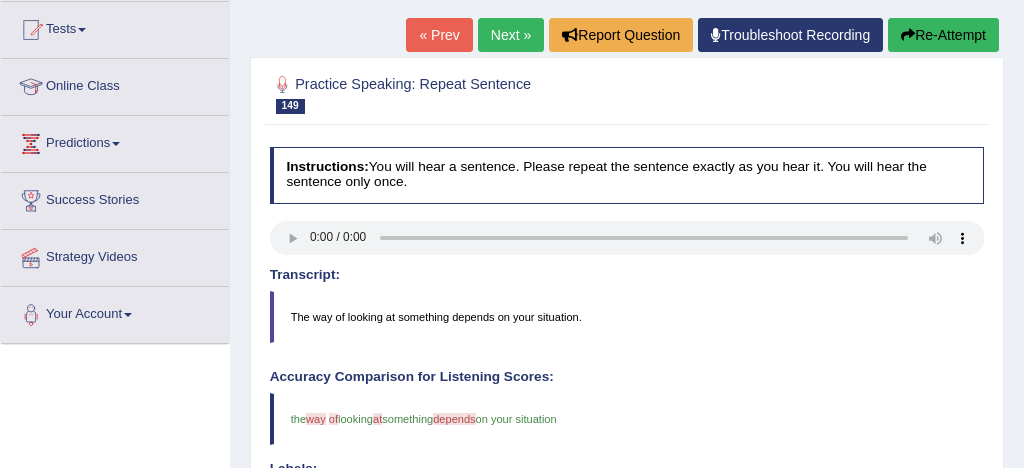 click on "Next »" at bounding box center (511, 35) 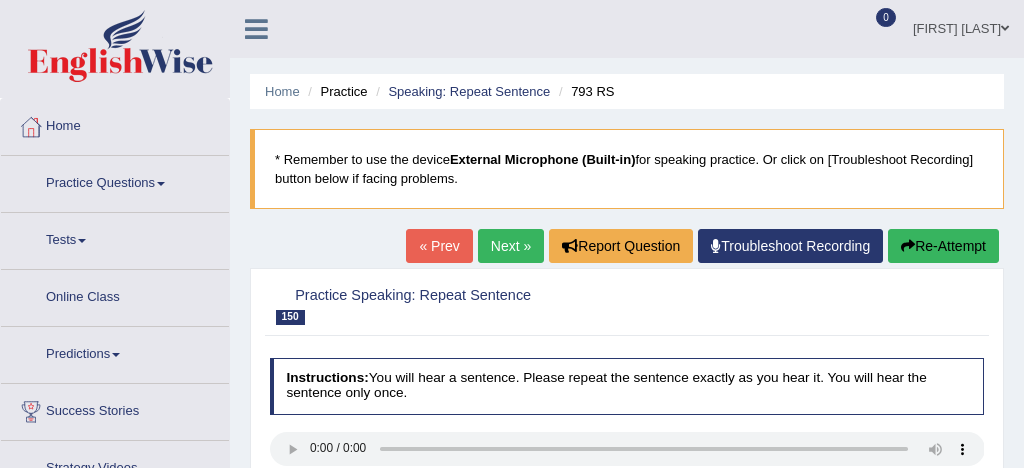 scroll, scrollTop: 140, scrollLeft: 0, axis: vertical 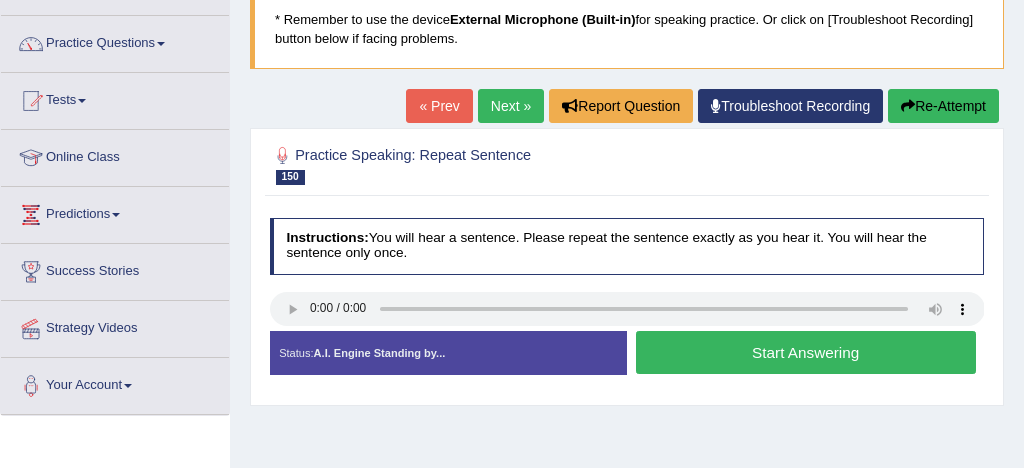click on "Start Answering" at bounding box center [806, 352] 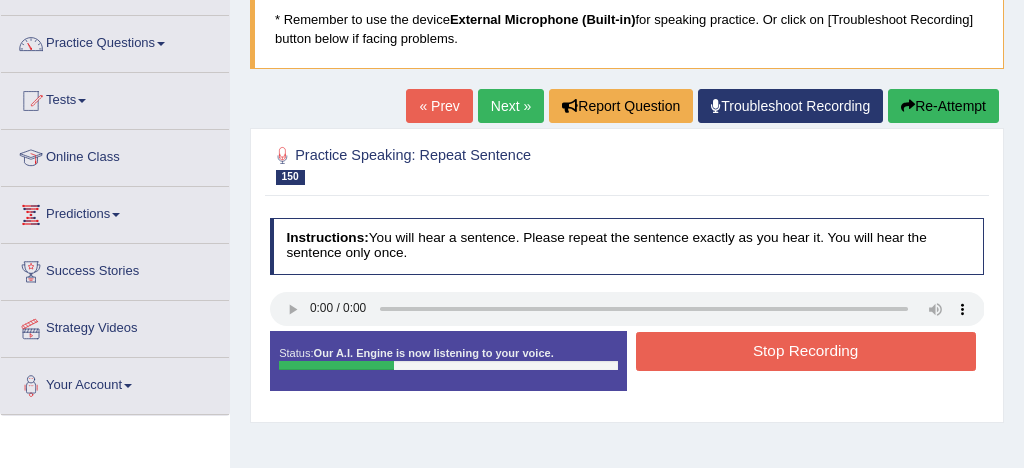 click on "Stop Recording" at bounding box center (806, 351) 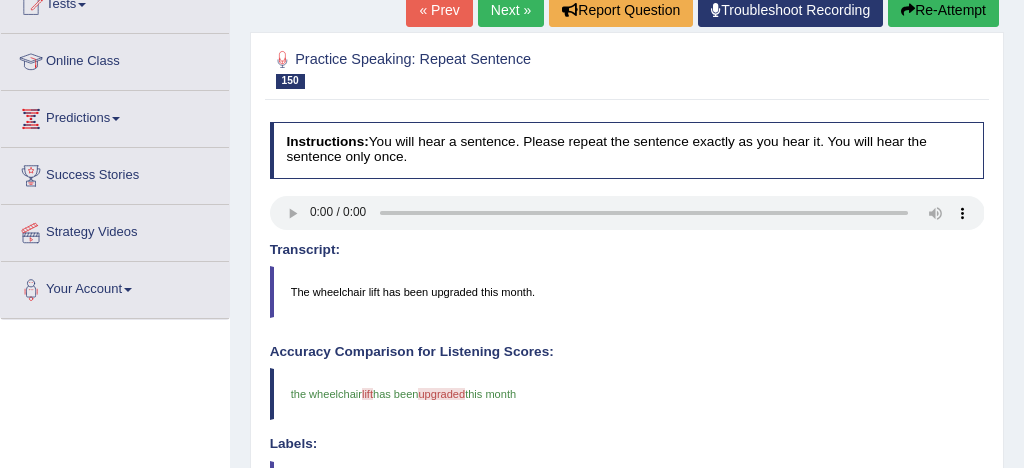 scroll, scrollTop: 220, scrollLeft: 0, axis: vertical 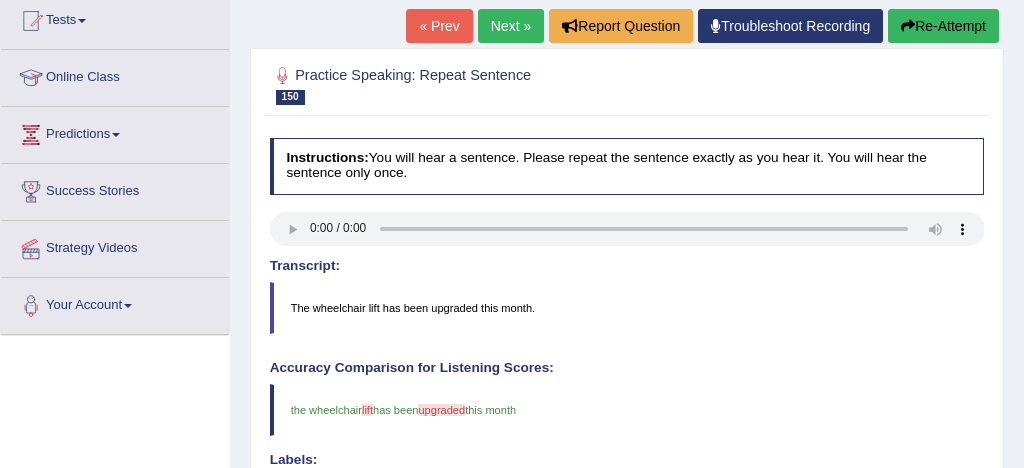 click on "Next »" at bounding box center (511, 26) 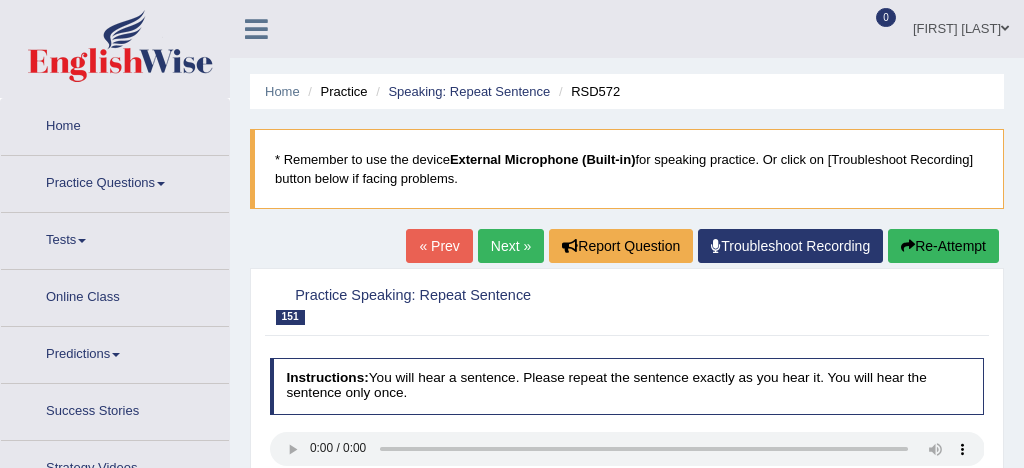 scroll, scrollTop: 0, scrollLeft: 0, axis: both 